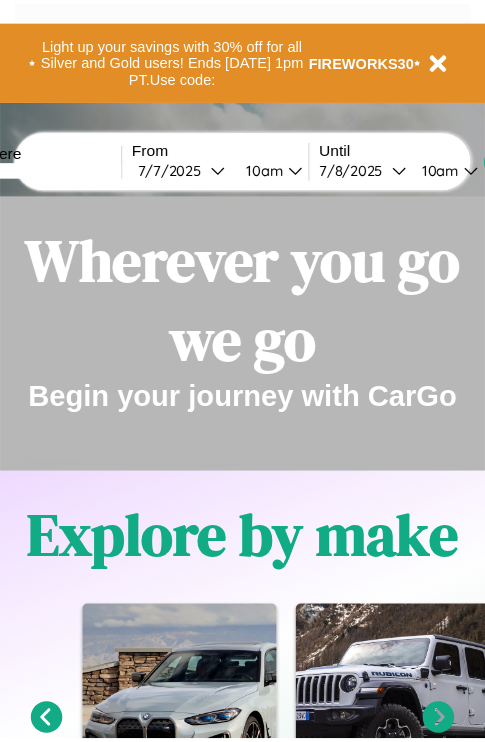 scroll, scrollTop: 0, scrollLeft: 0, axis: both 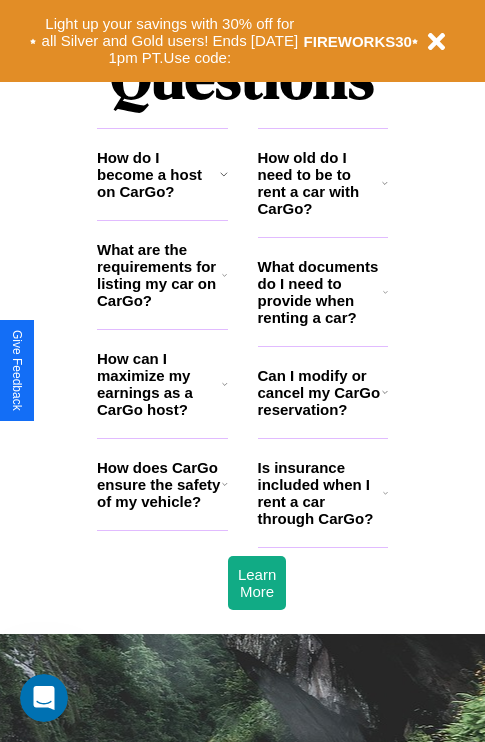 click on "What documents do I need to provide when renting a car?" at bounding box center (321, 292) 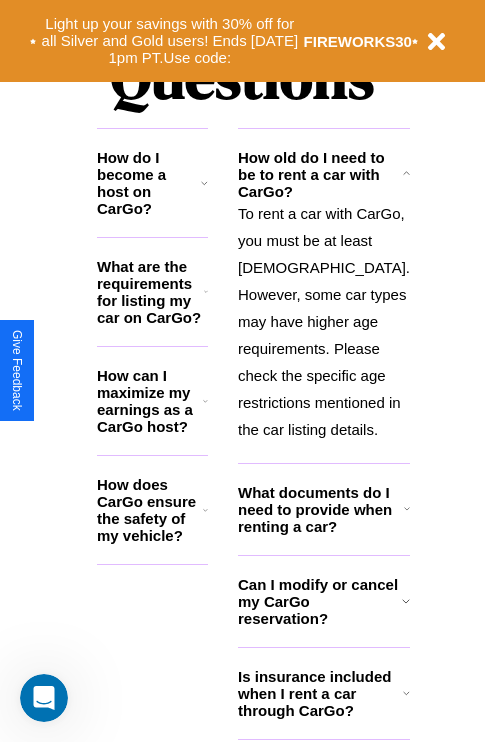 click on "What are the requirements for listing my car on CarGo?" at bounding box center (150, 292) 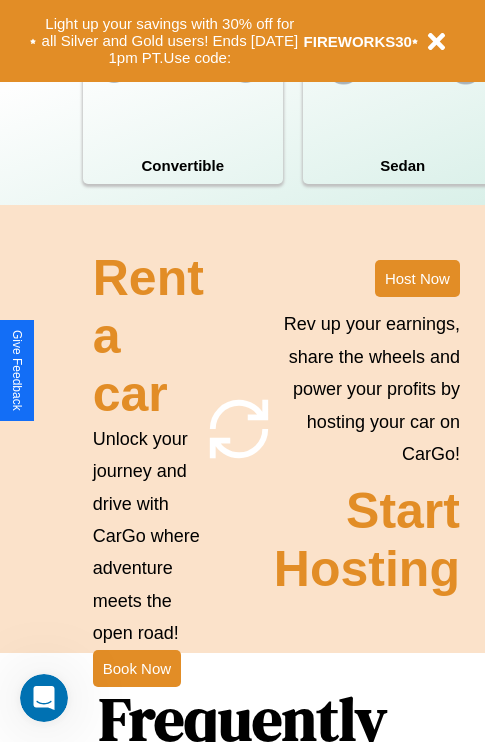 scroll, scrollTop: 1558, scrollLeft: 0, axis: vertical 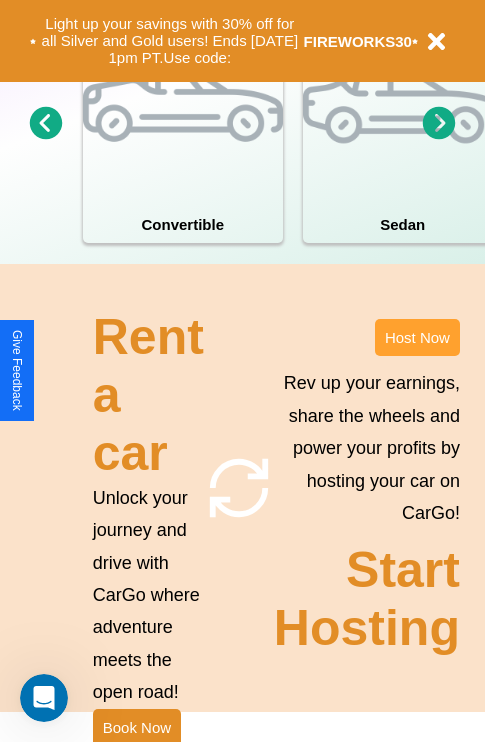 click on "Host Now" at bounding box center (417, 337) 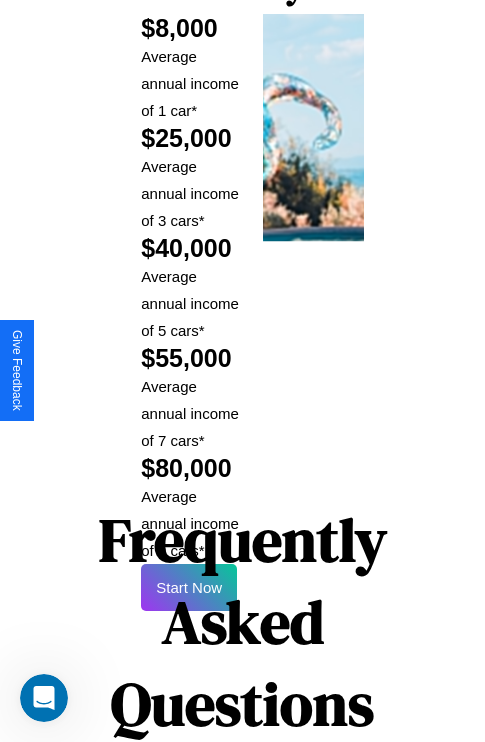 scroll, scrollTop: 3255, scrollLeft: 0, axis: vertical 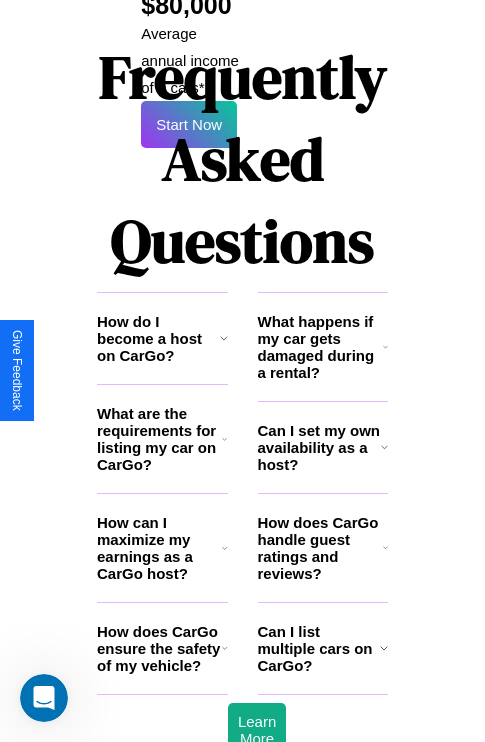 click 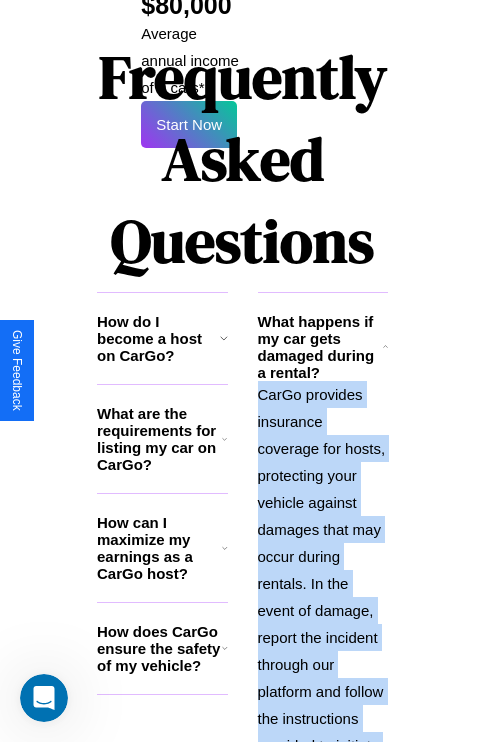 scroll, scrollTop: 3316, scrollLeft: 0, axis: vertical 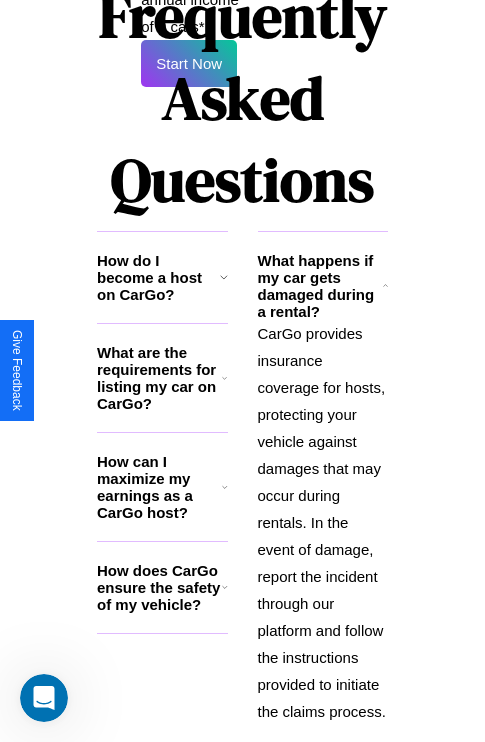 click 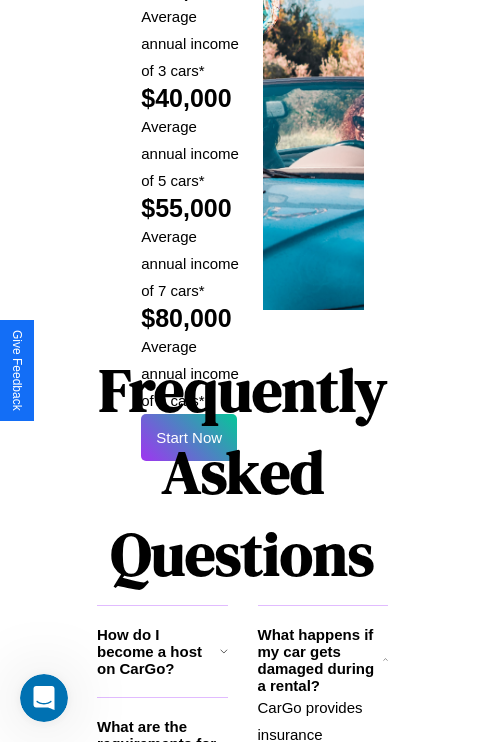 scroll, scrollTop: 2943, scrollLeft: 0, axis: vertical 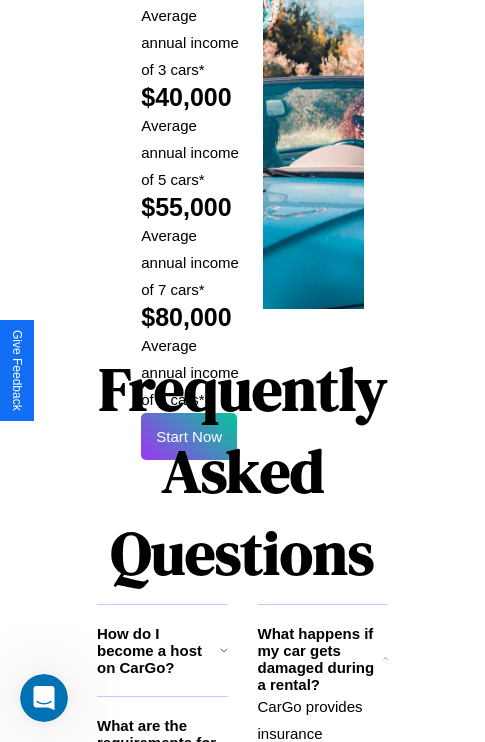 click on "Frequently Asked Questions" at bounding box center [242, 471] 